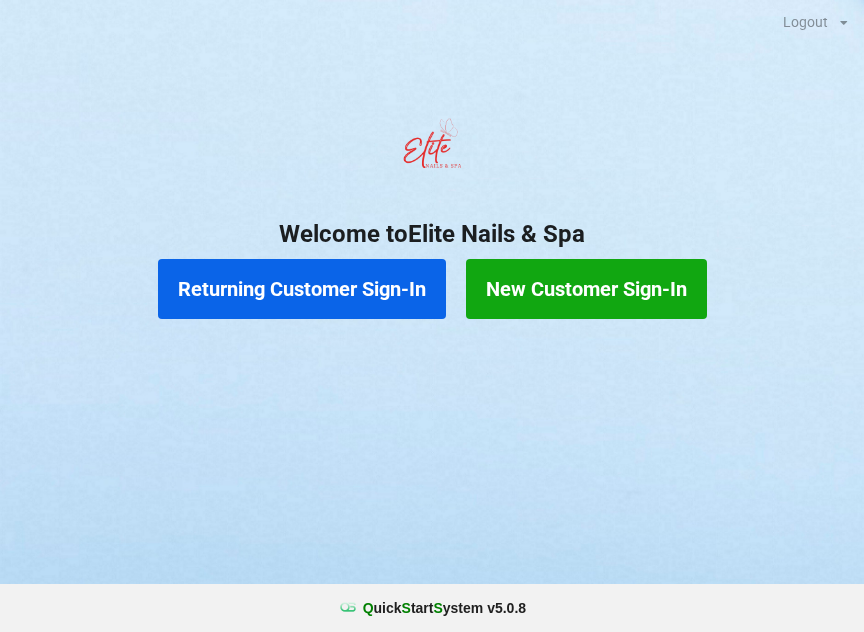 scroll, scrollTop: 0, scrollLeft: 0, axis: both 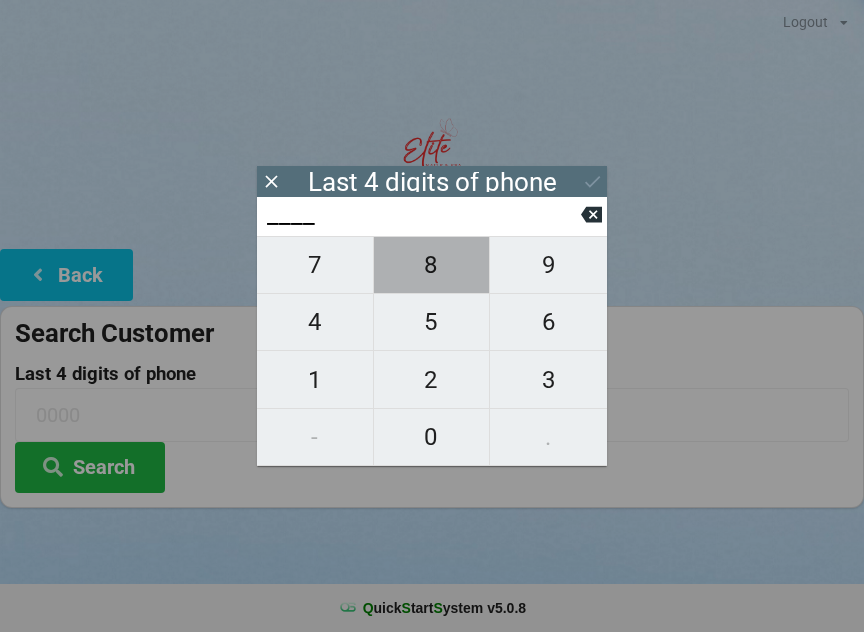 click on "8" at bounding box center [315, 265] 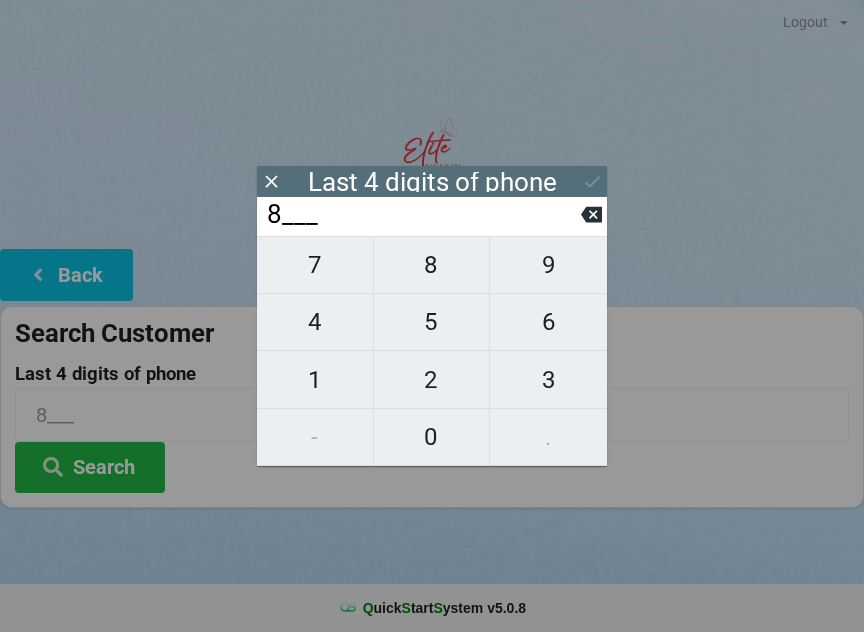 click on "6" at bounding box center [315, 265] 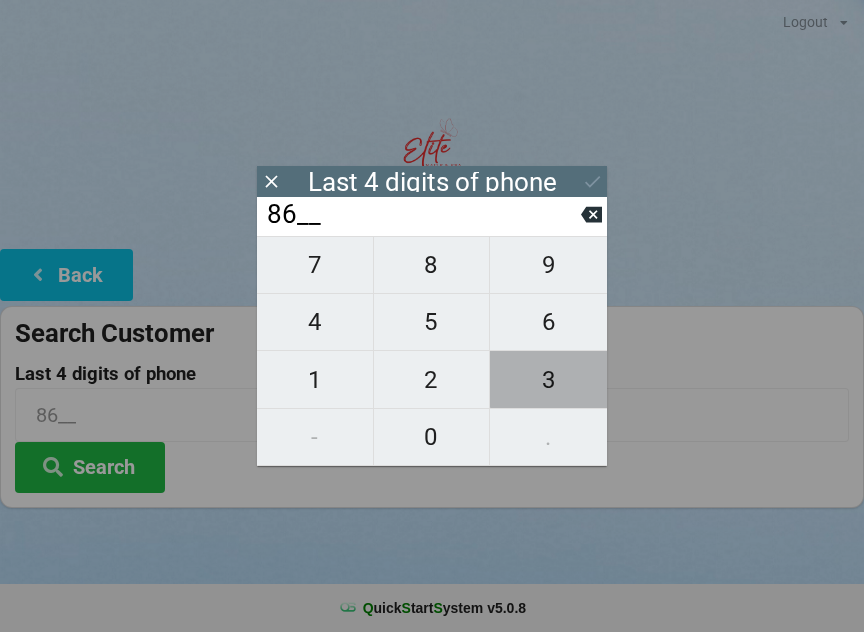 click on "3" at bounding box center (315, 265) 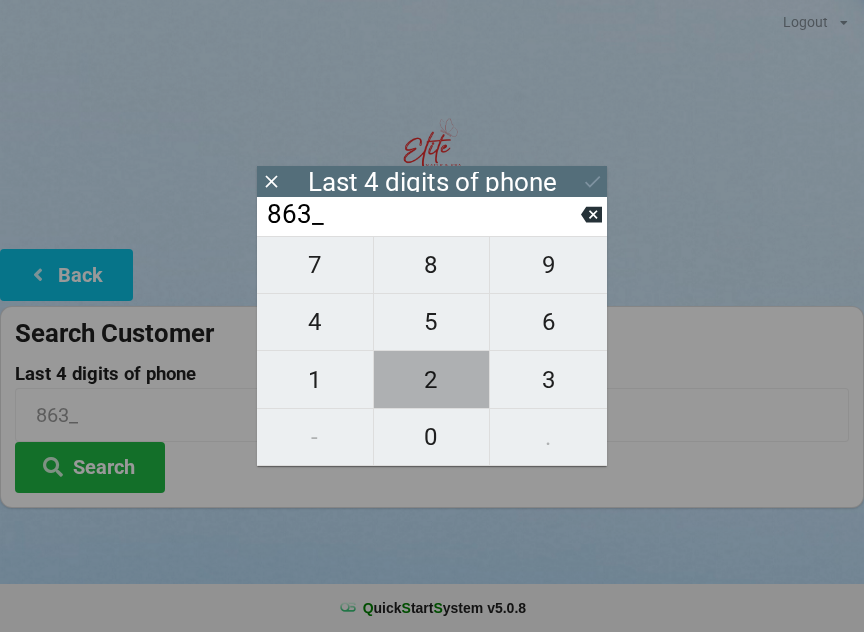 click on "2" at bounding box center (315, 265) 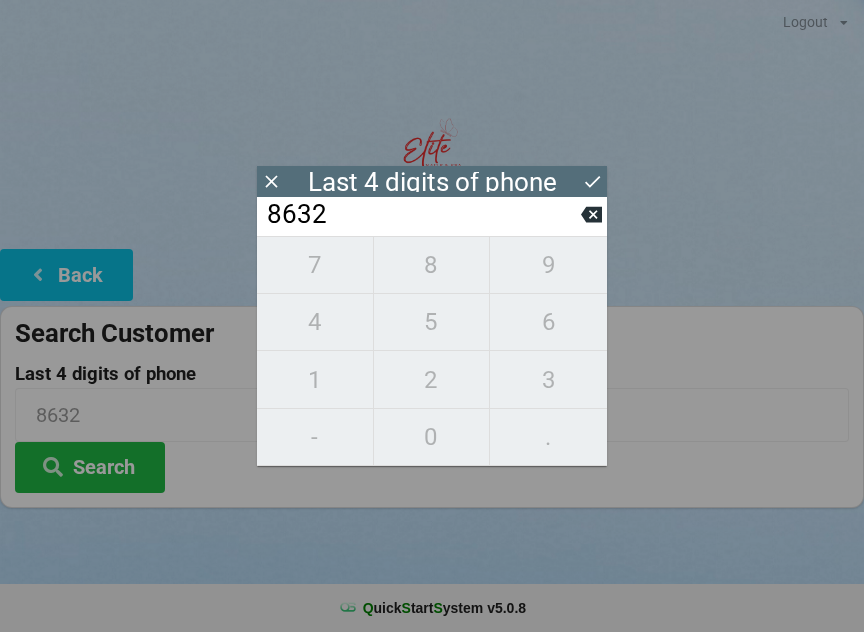 click on "7 8 9 4 5 6 1 2 3 - 0 ." at bounding box center (432, 351) 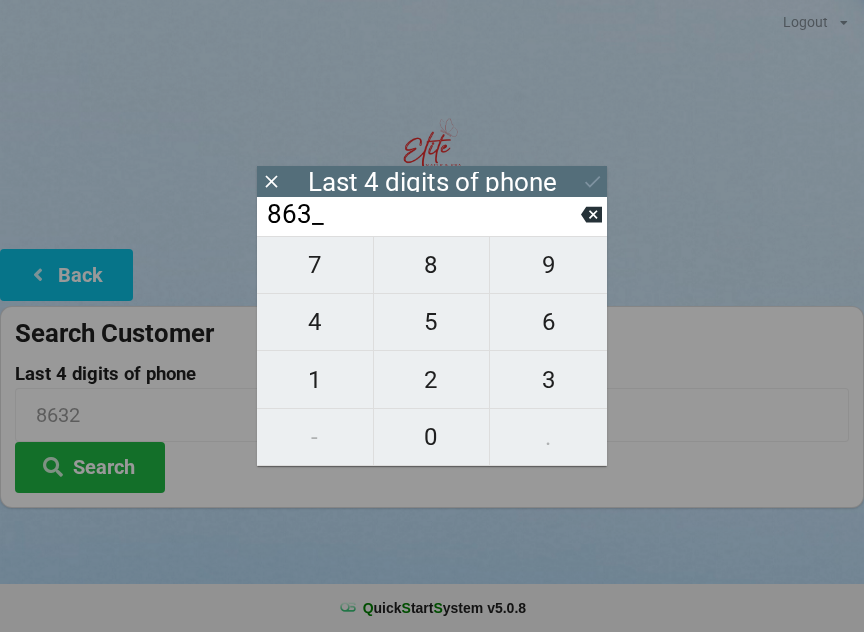 click at bounding box center (591, 215) 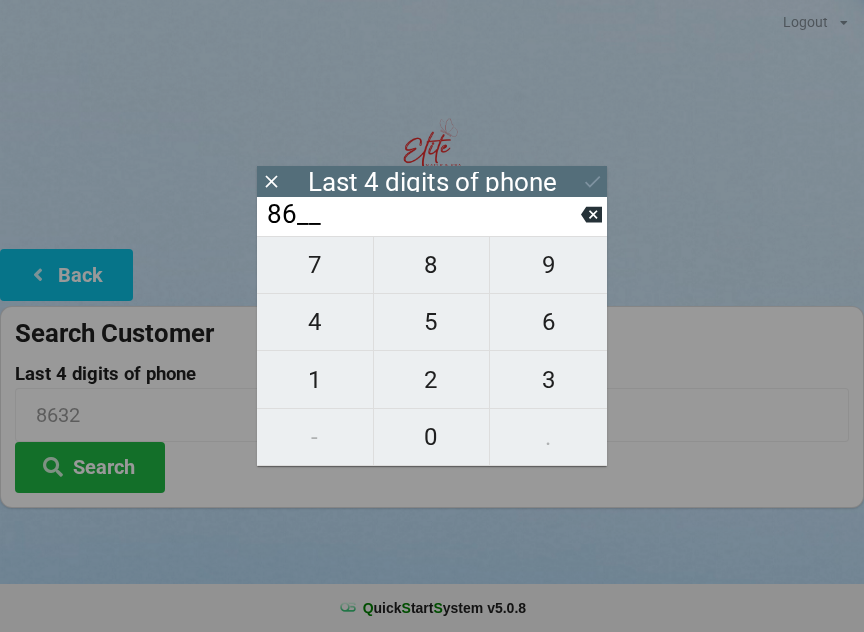 click at bounding box center [591, 215] 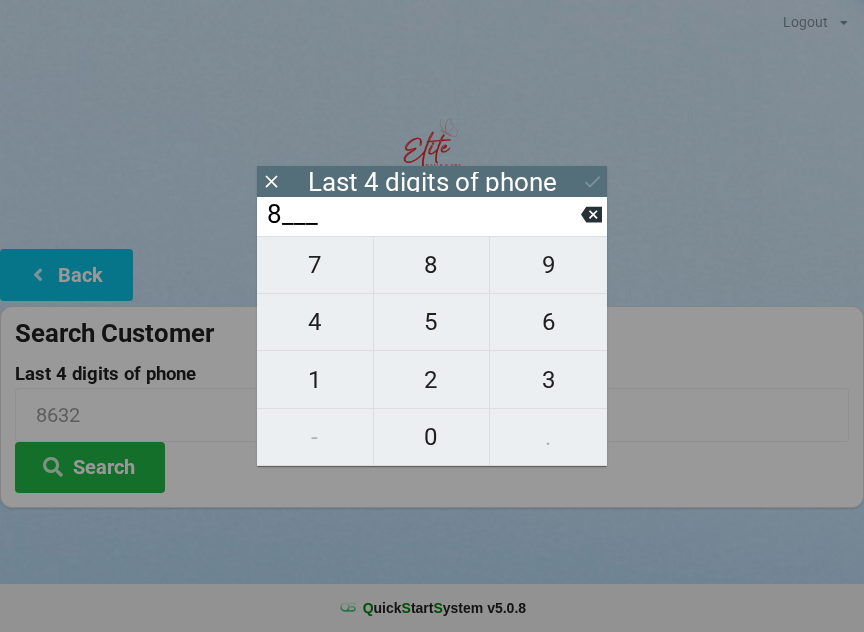 click at bounding box center [591, 215] 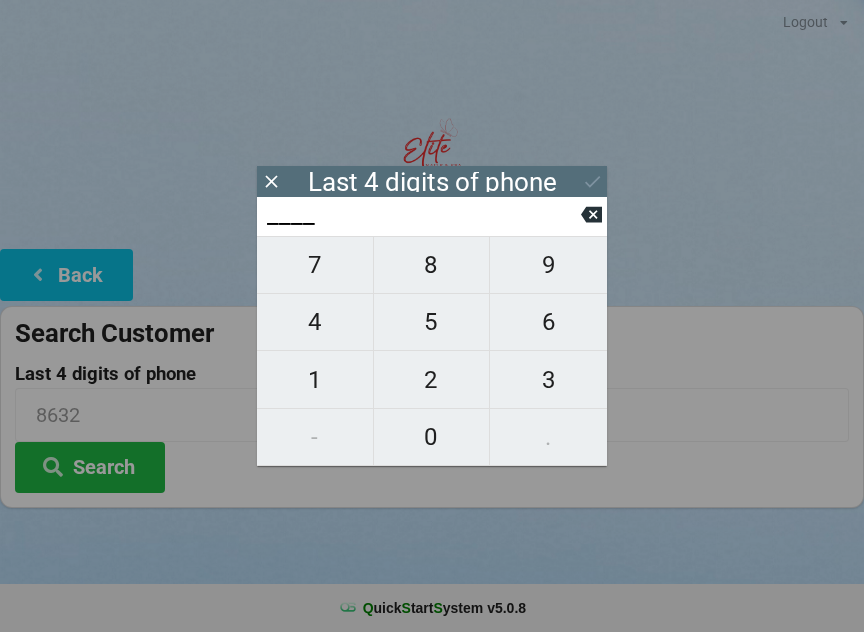 click at bounding box center [591, 215] 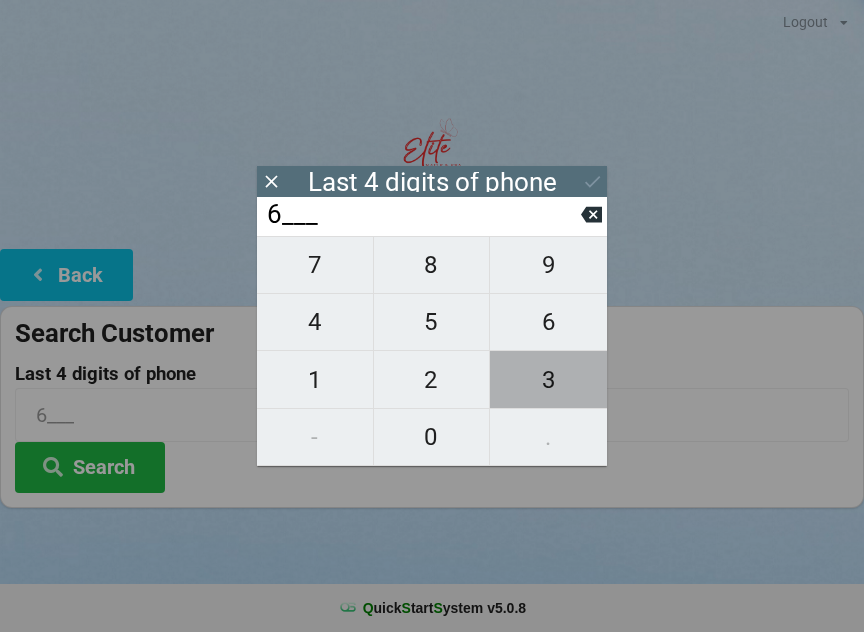 click on "3" at bounding box center (315, 265) 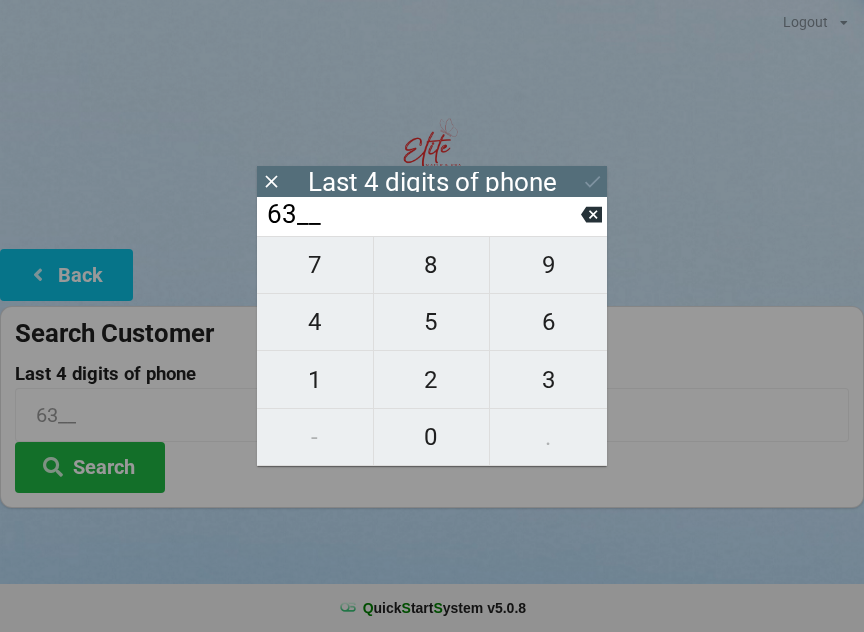 click on "2" at bounding box center [315, 265] 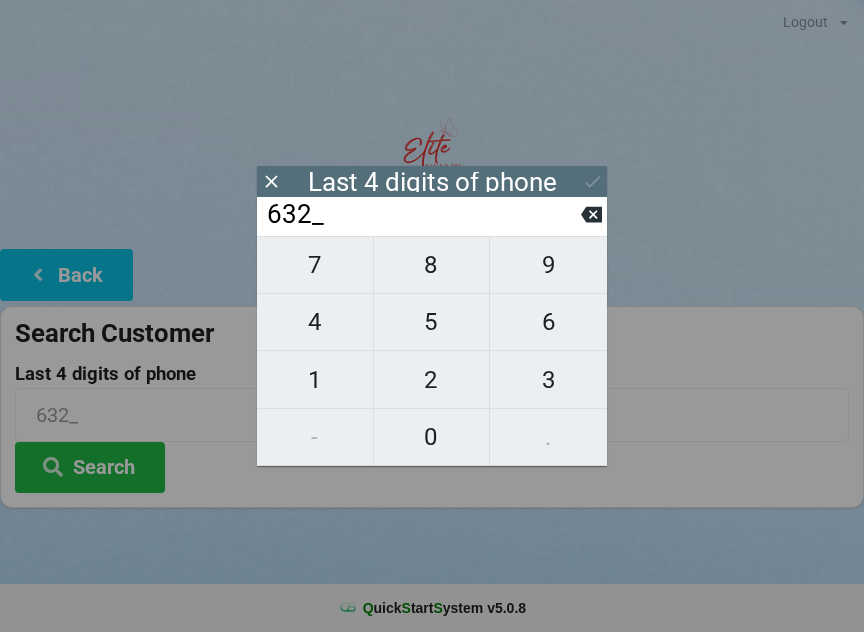 click at bounding box center [591, 215] 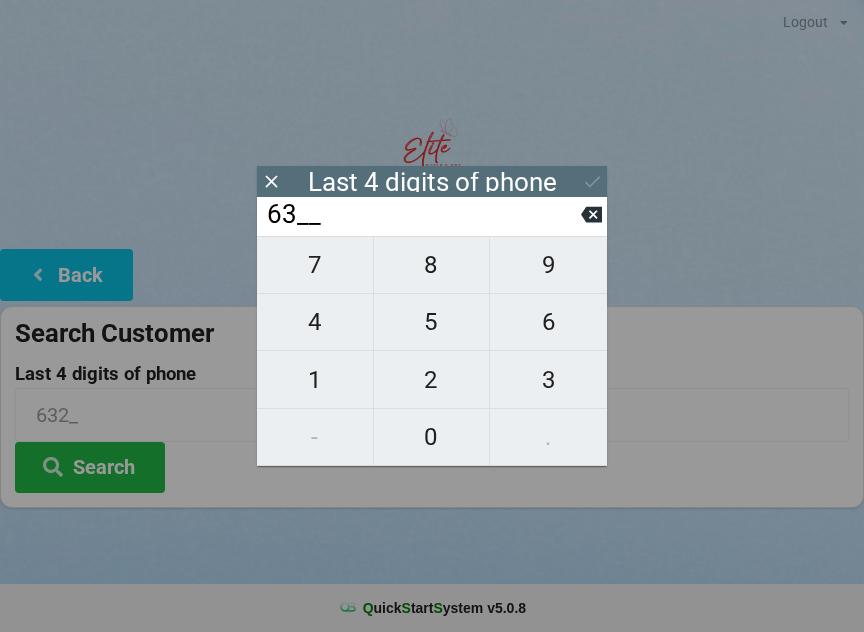 click at bounding box center (591, 215) 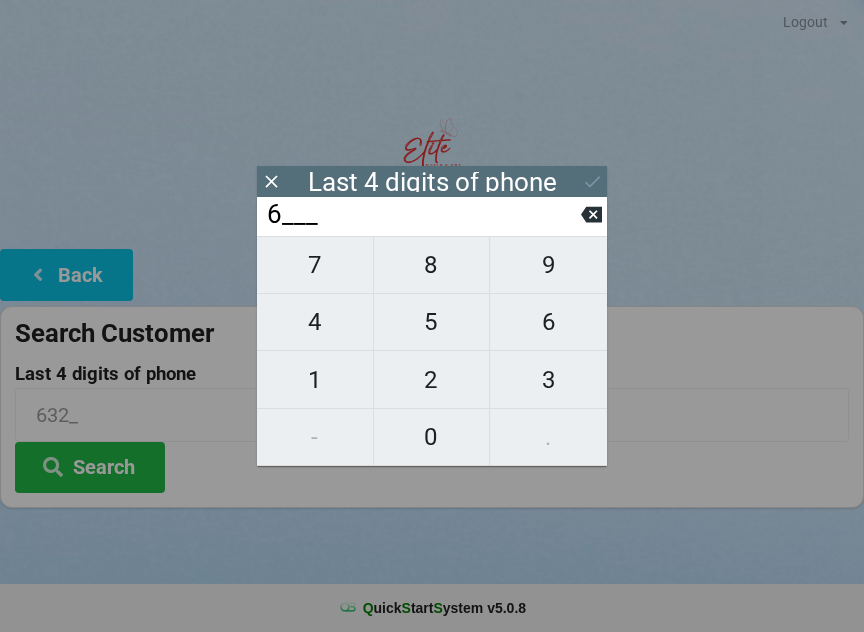 click at bounding box center [591, 215] 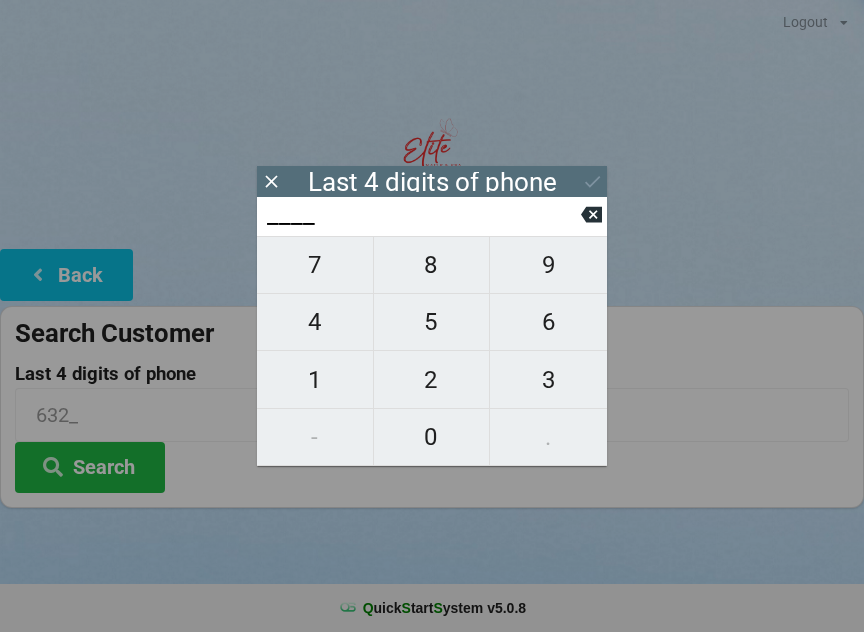 click on "6" at bounding box center (315, 265) 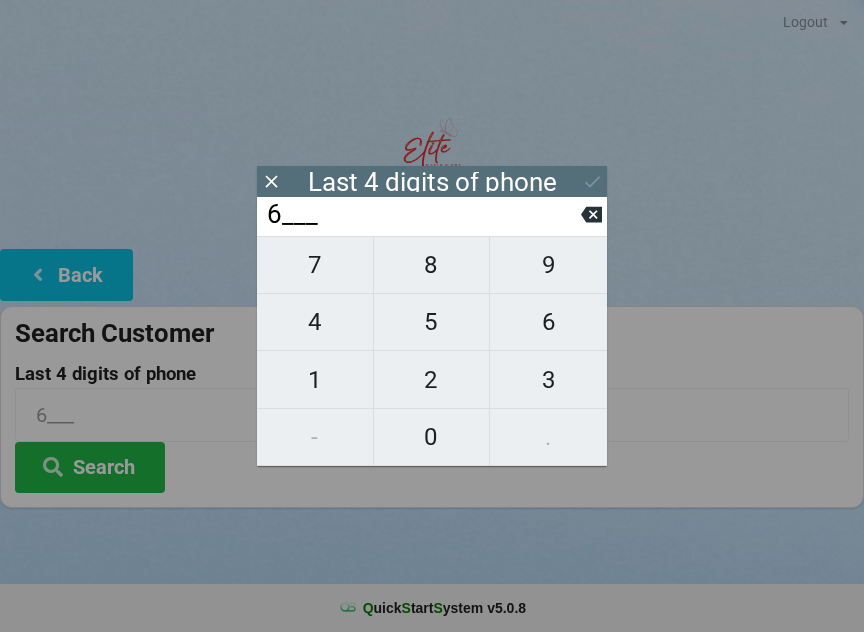 click on "3" at bounding box center [315, 265] 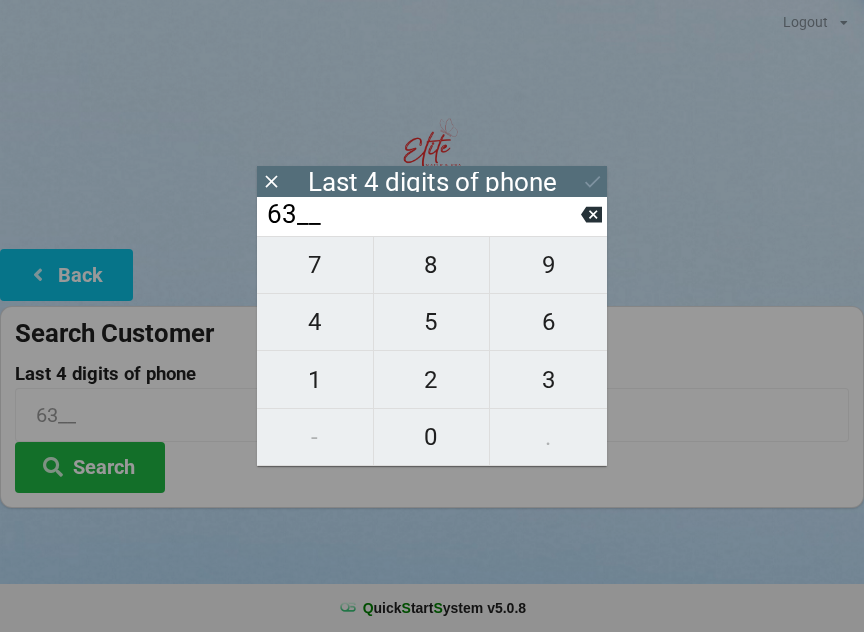 click on "9" at bounding box center (315, 265) 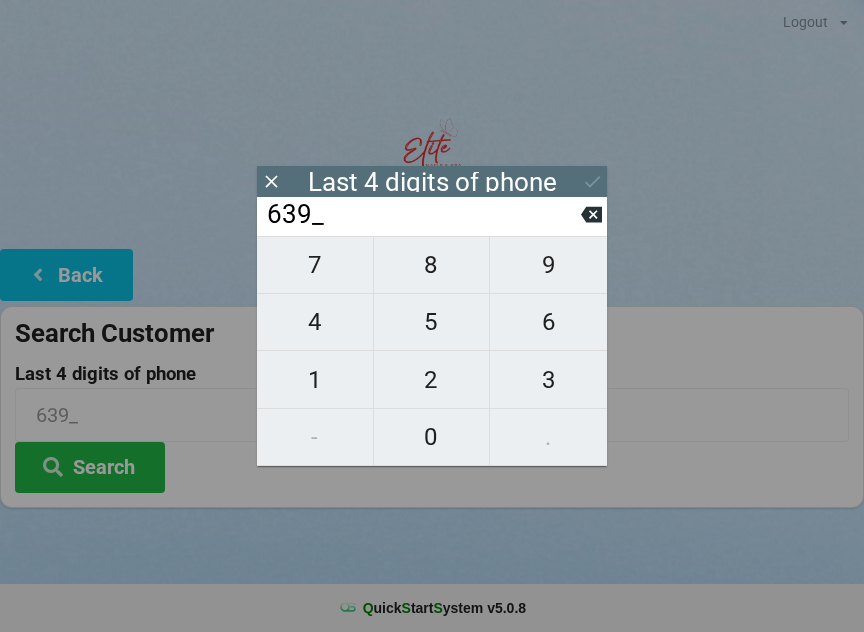 click on "2" at bounding box center [315, 265] 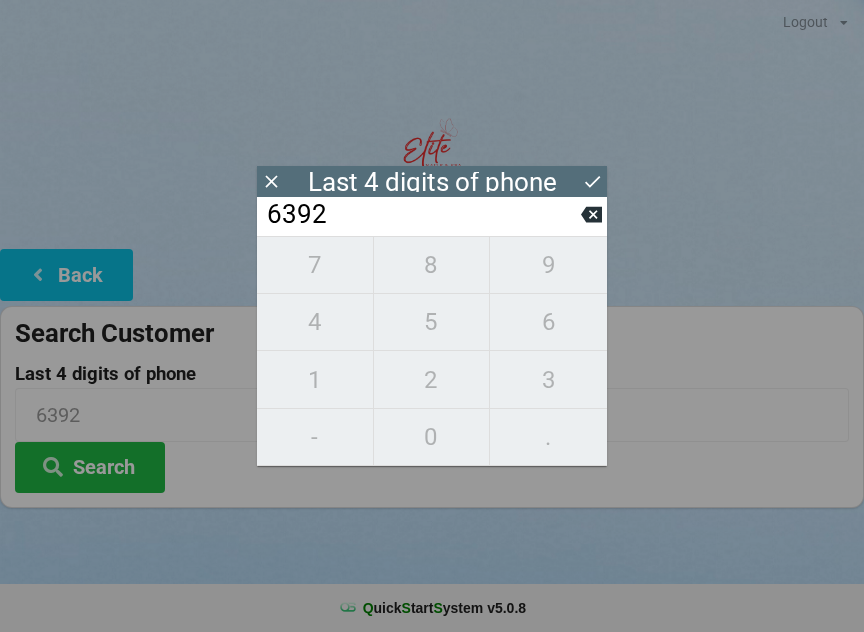 click on "Search" at bounding box center (90, 467) 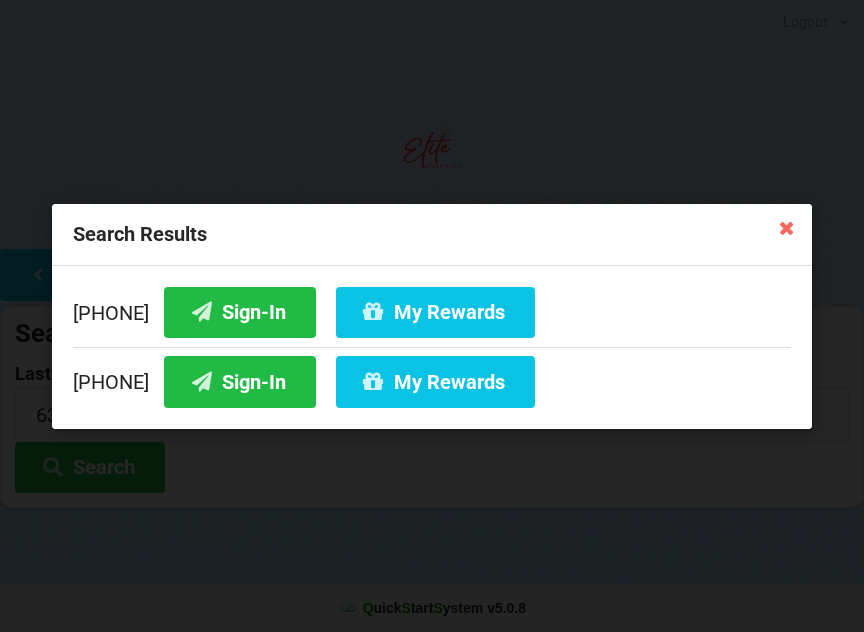 click on "Sign-In" at bounding box center (240, 311) 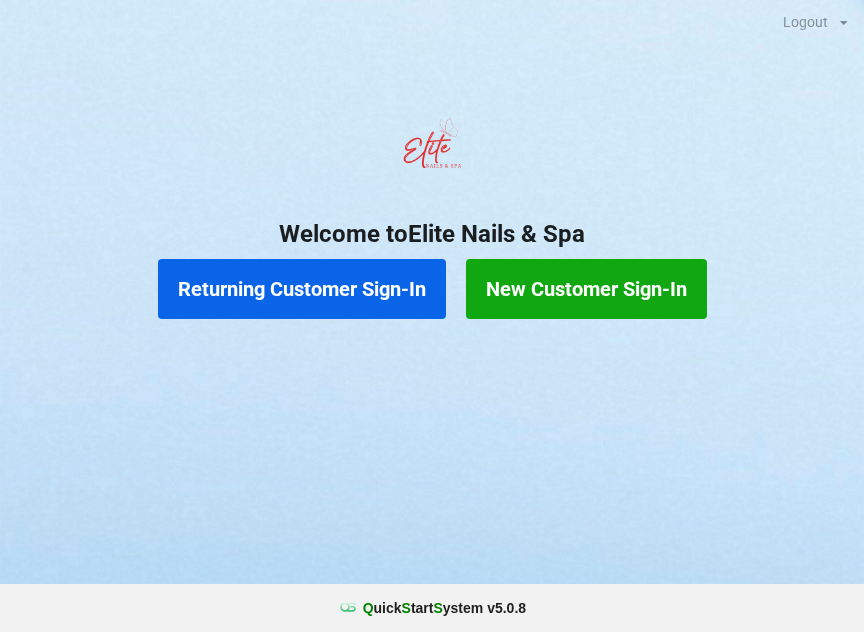 click on "Returning Customer Sign-In" at bounding box center [302, 289] 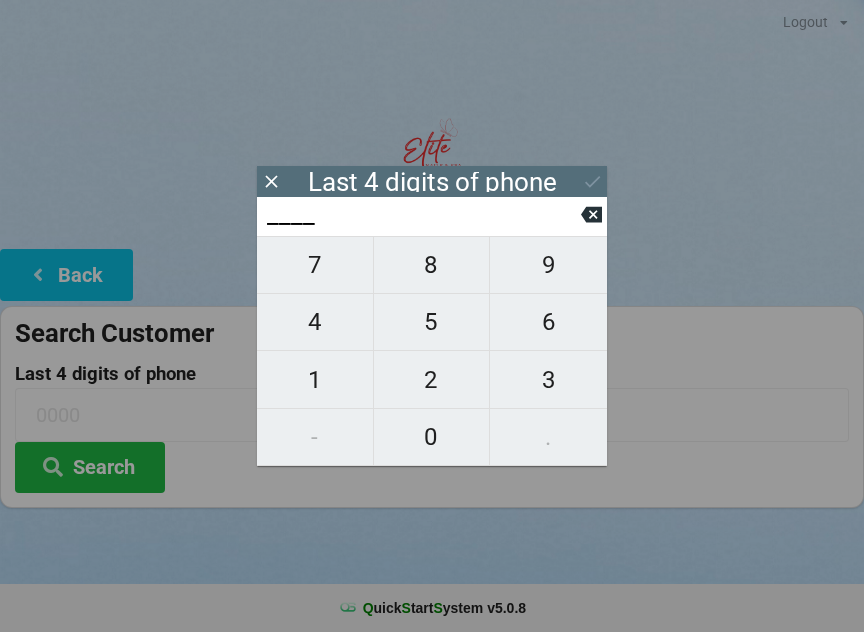 click on "8" at bounding box center [315, 265] 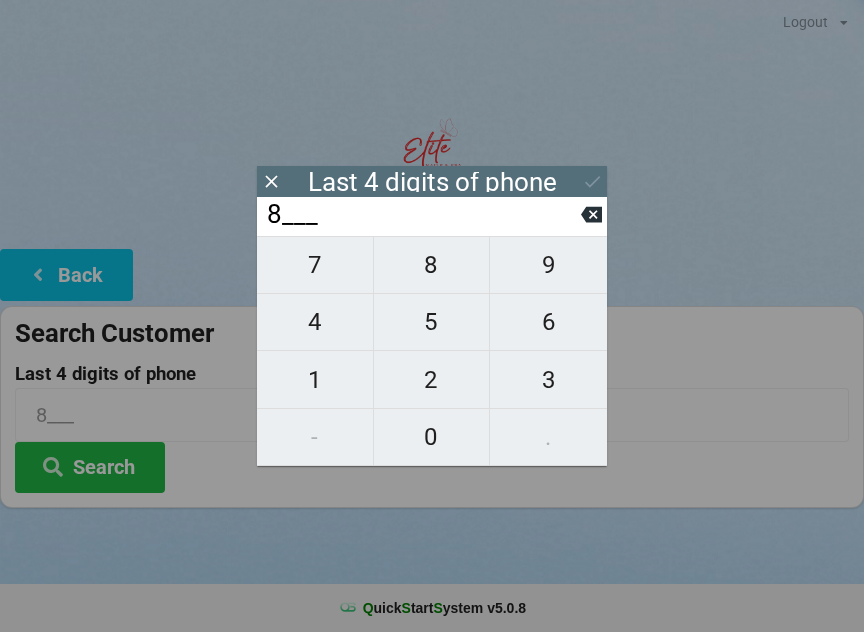 click on "6" at bounding box center [315, 265] 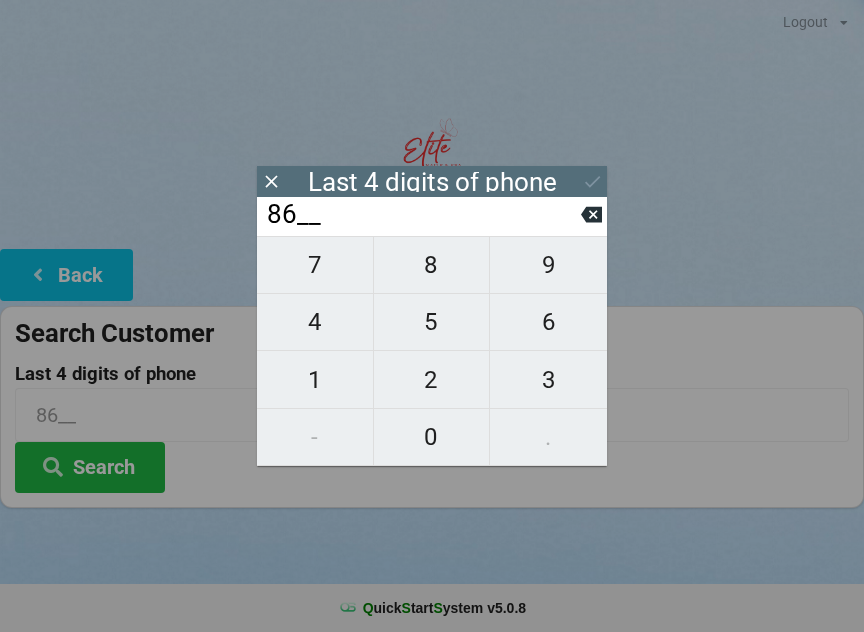 click on "3" at bounding box center [315, 265] 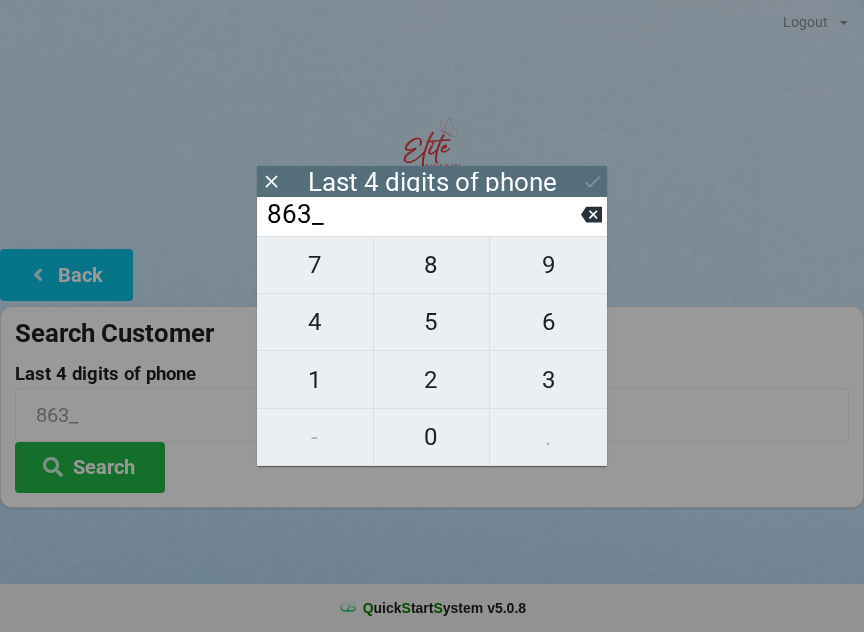 click on "2" at bounding box center [315, 265] 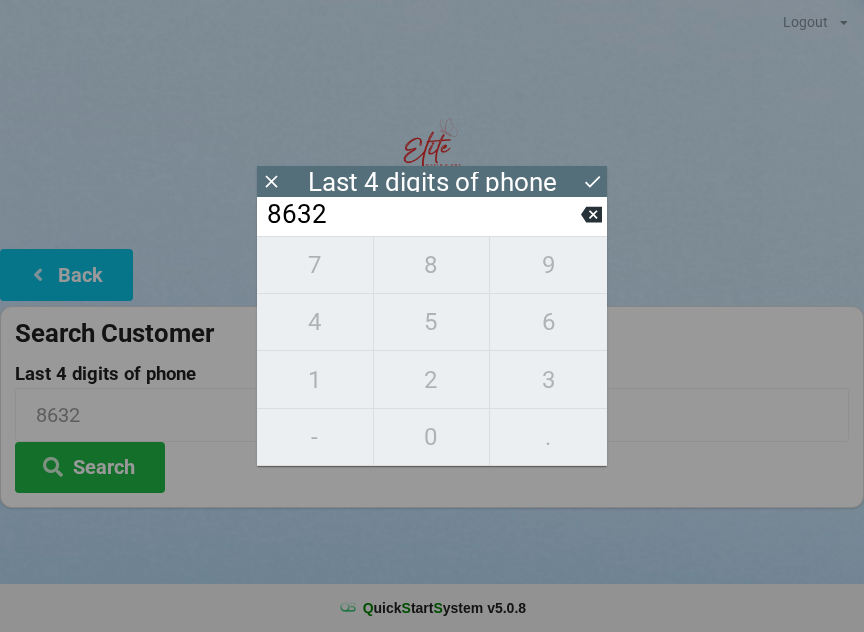 click on "7 8 9 4 5 6 1 2 3 - 0 ." at bounding box center (432, 351) 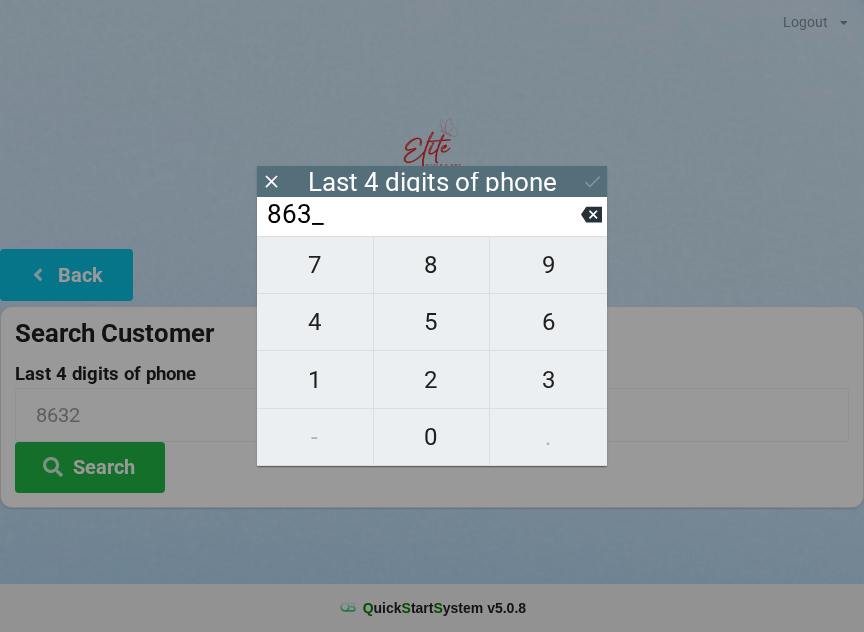 click on "863_" at bounding box center [423, 215] 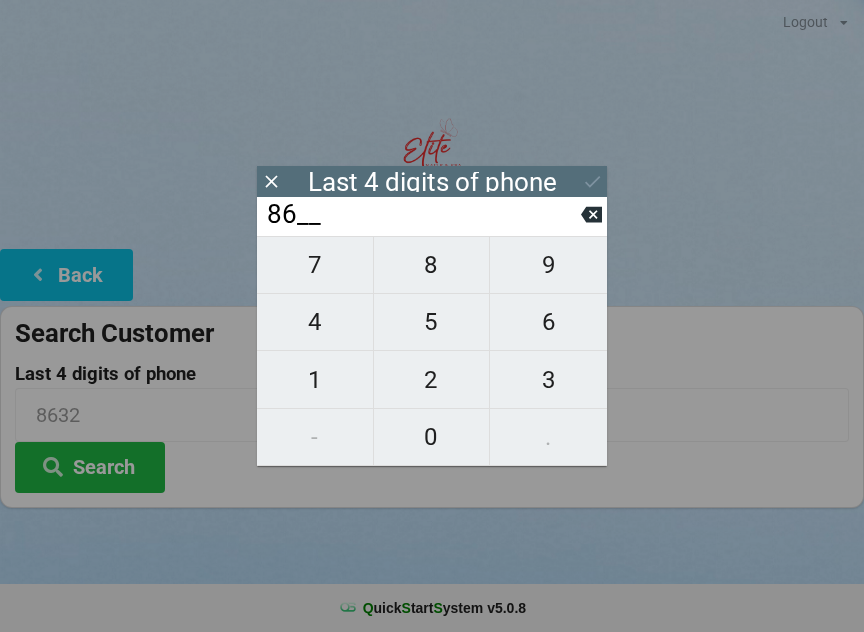 click on "86__" at bounding box center (423, 215) 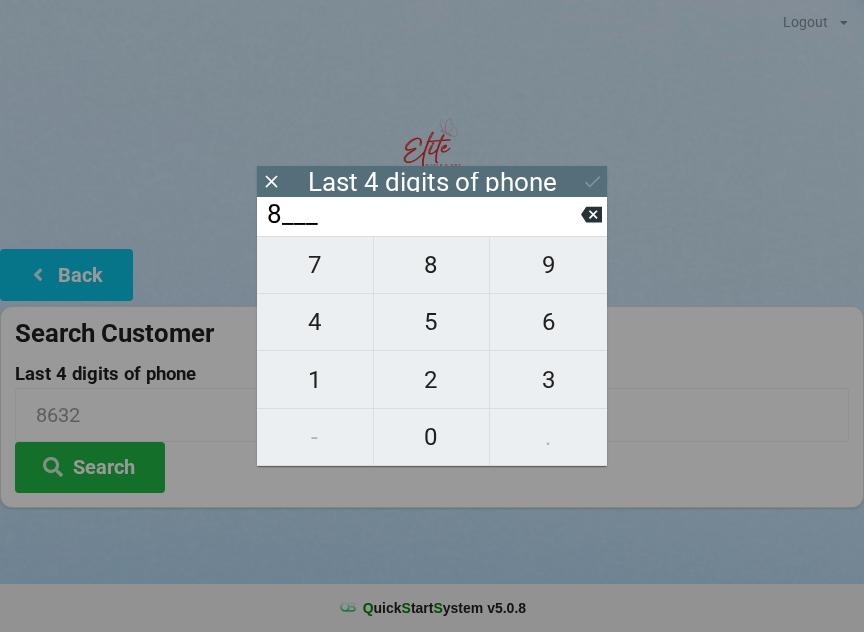 click at bounding box center (591, 214) 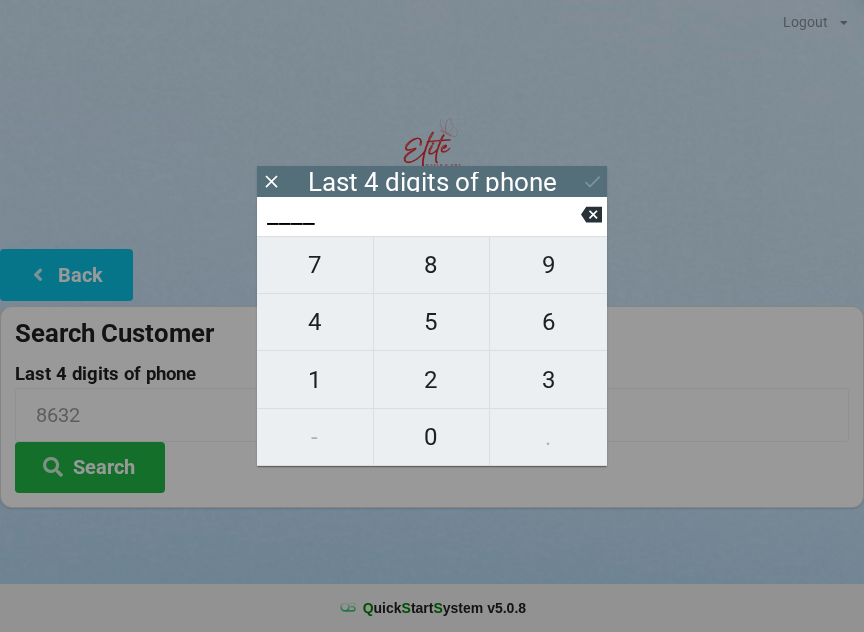 click on "2" at bounding box center [315, 265] 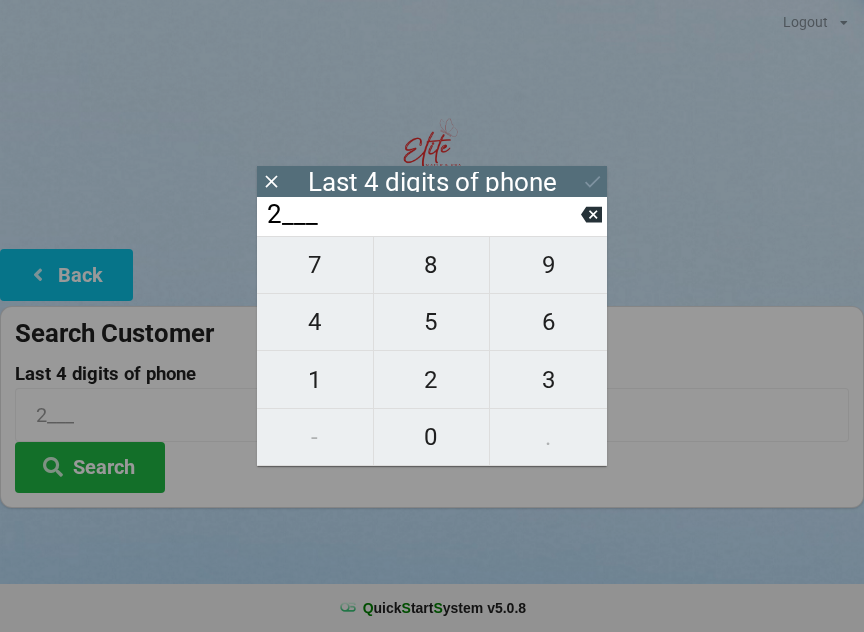 click on "5" at bounding box center (315, 265) 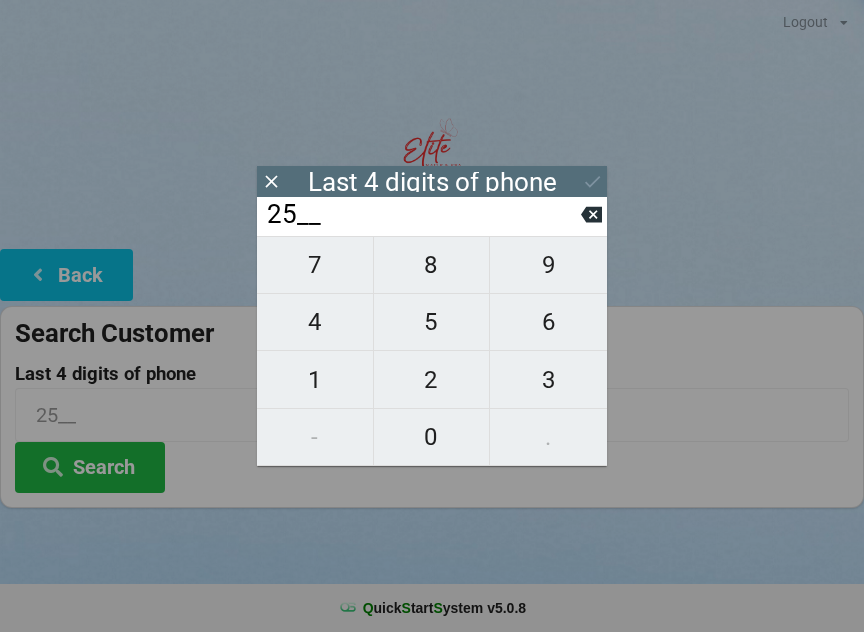 click on "4" at bounding box center [315, 265] 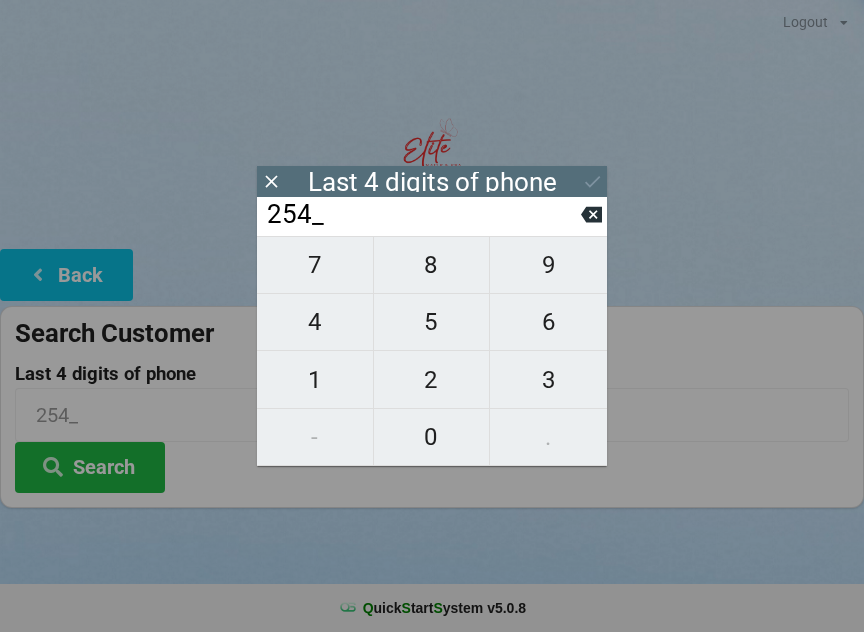 click on "7" at bounding box center [315, 265] 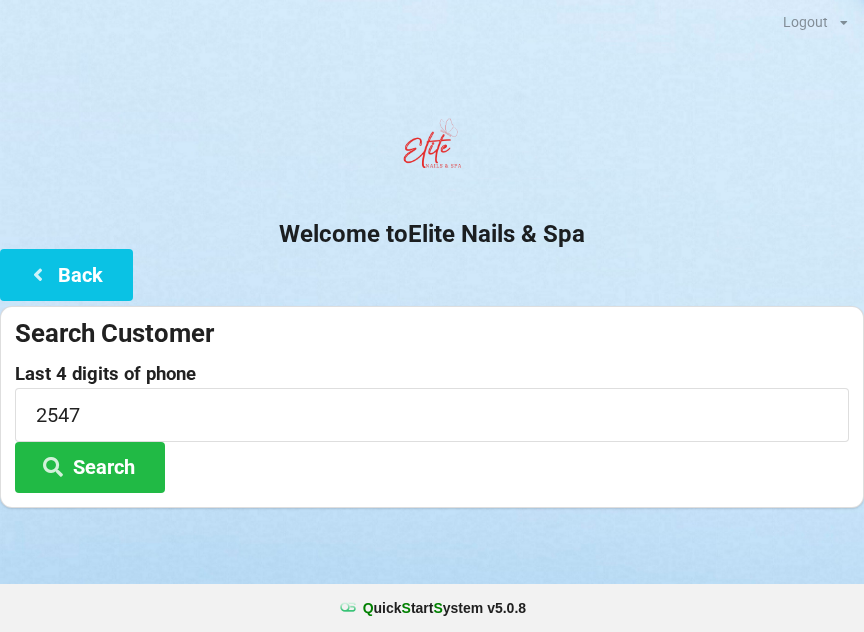 click on "Search" at bounding box center [90, 467] 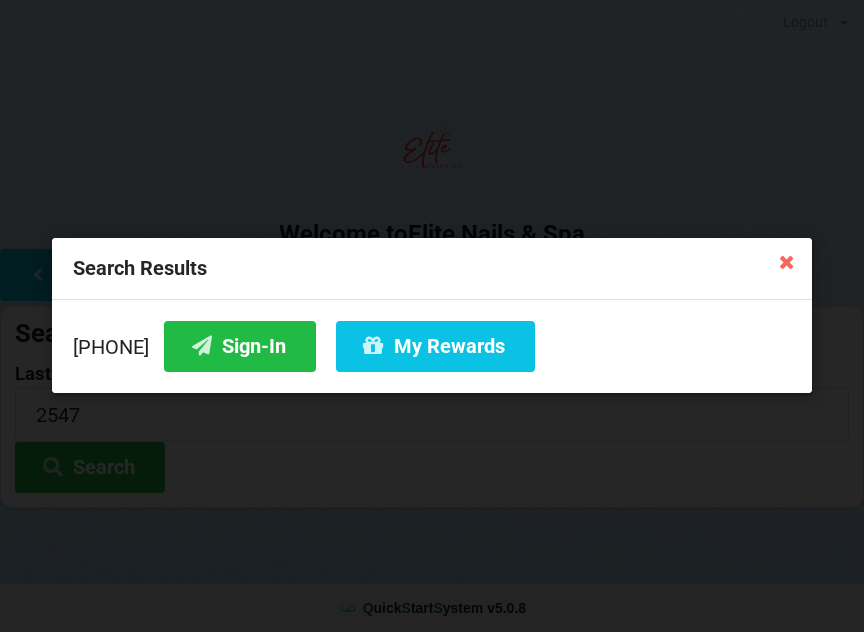 click on "Sign-In" at bounding box center (240, 346) 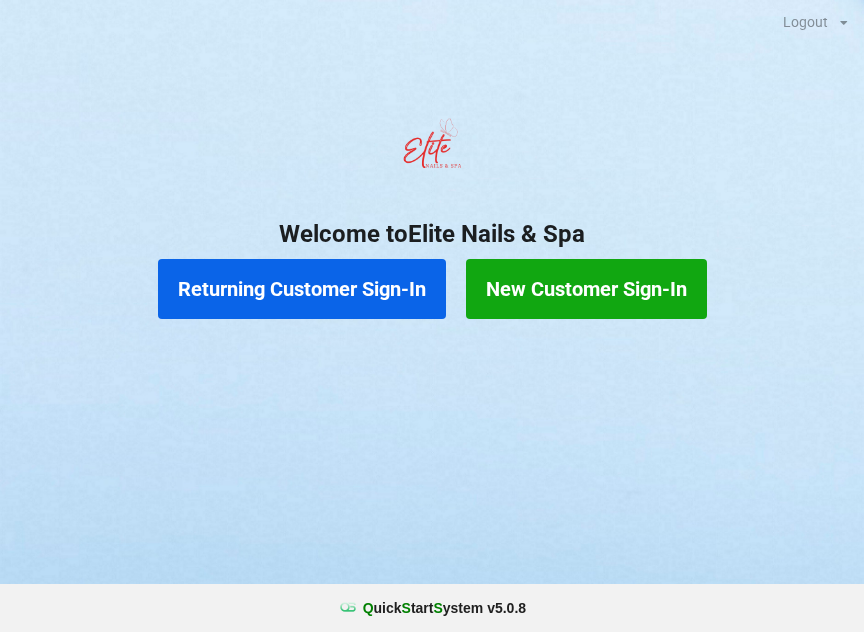 click on "Returning Customer Sign-In" at bounding box center (302, 289) 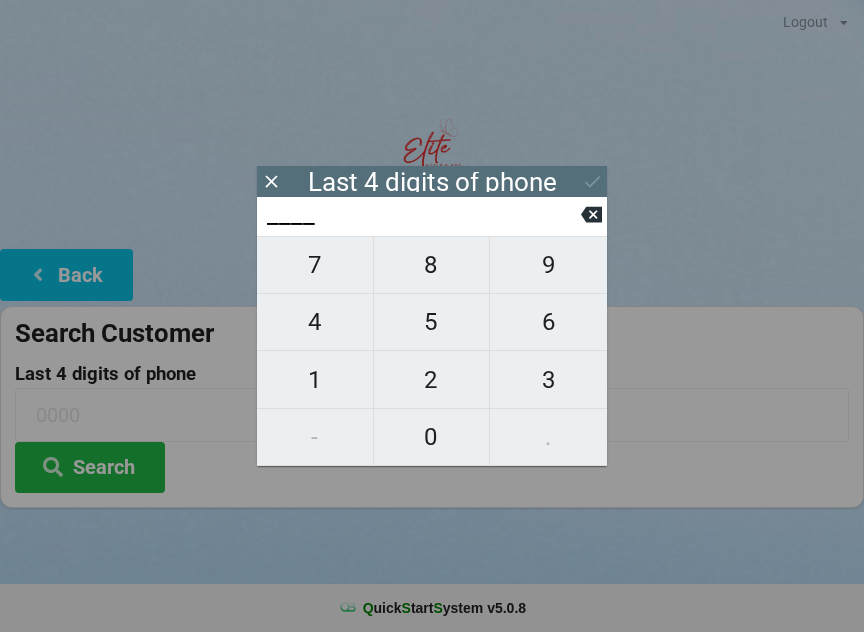 click on "2" at bounding box center (315, 265) 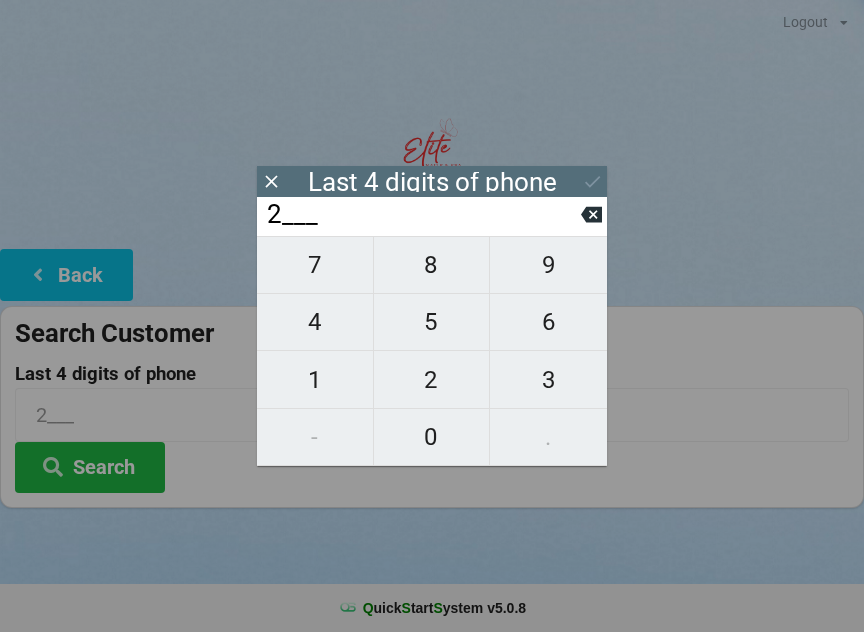 click on "5" at bounding box center (315, 265) 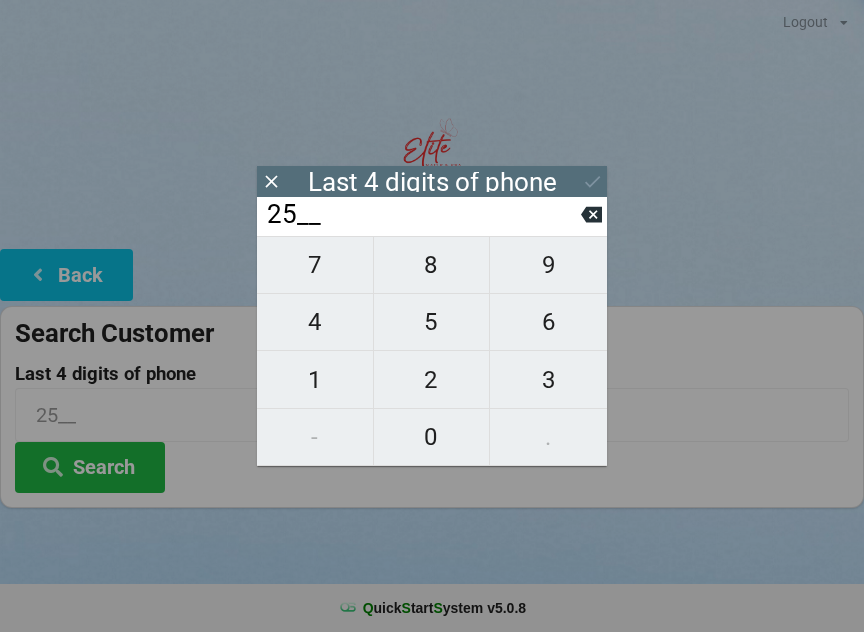 click on "4" at bounding box center (315, 265) 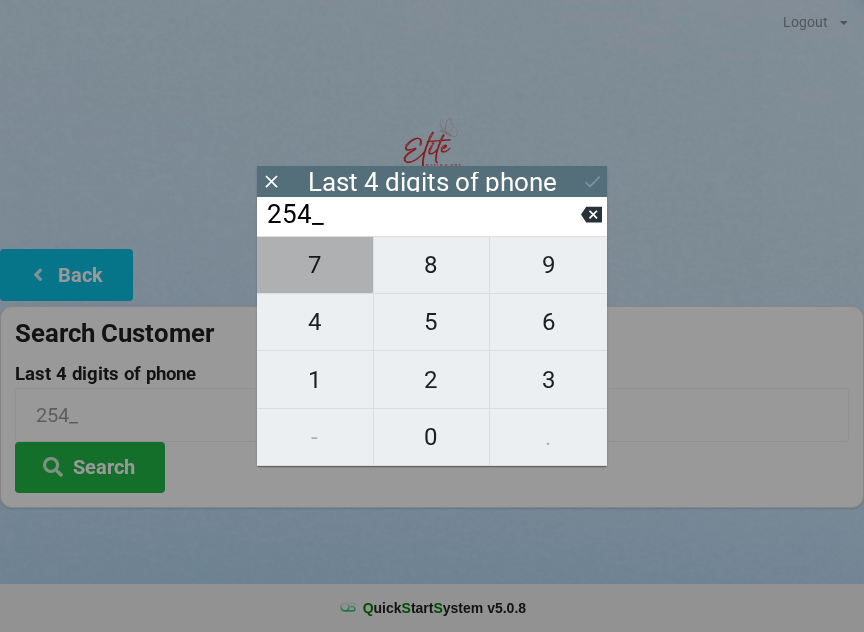 click on "7" at bounding box center (315, 265) 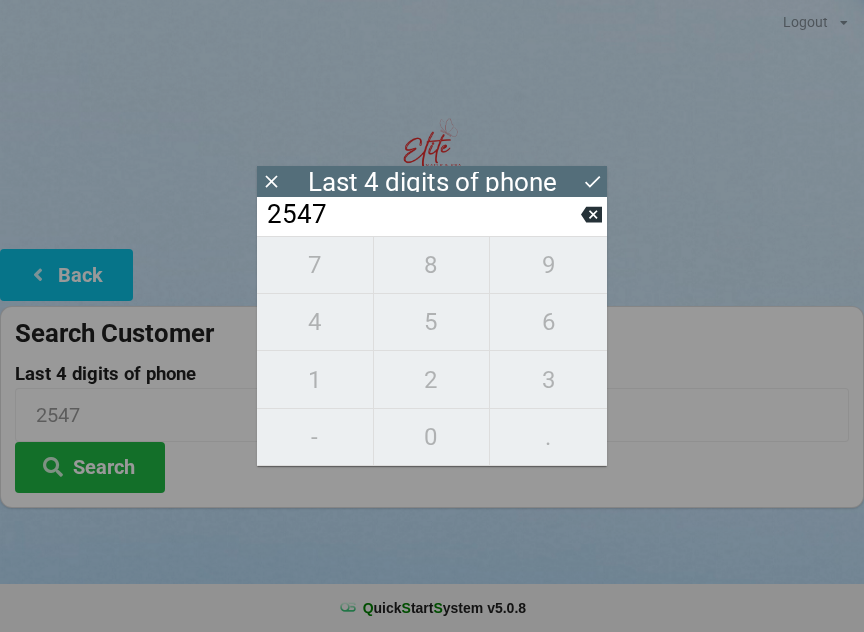 click on "Search" at bounding box center (90, 467) 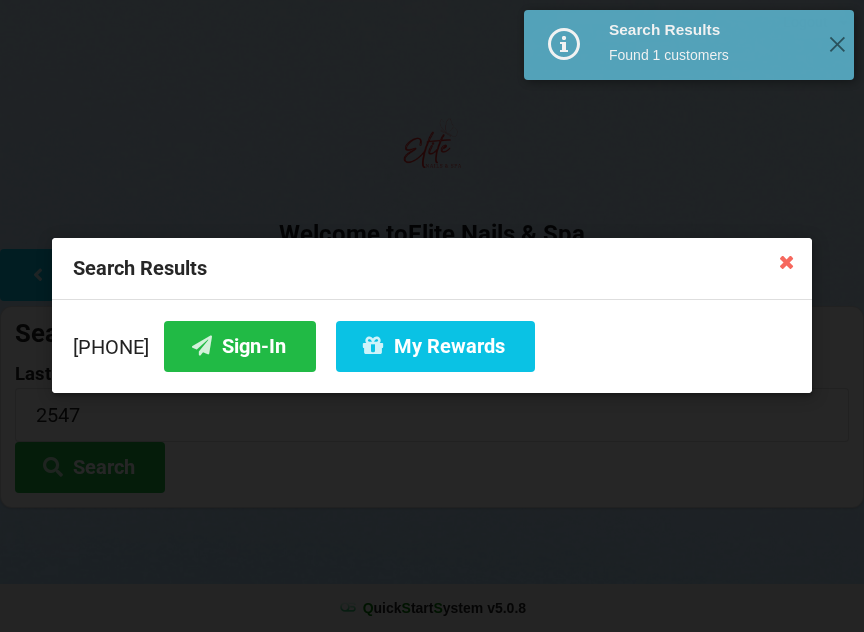 click on "My Rewards" at bounding box center (435, 346) 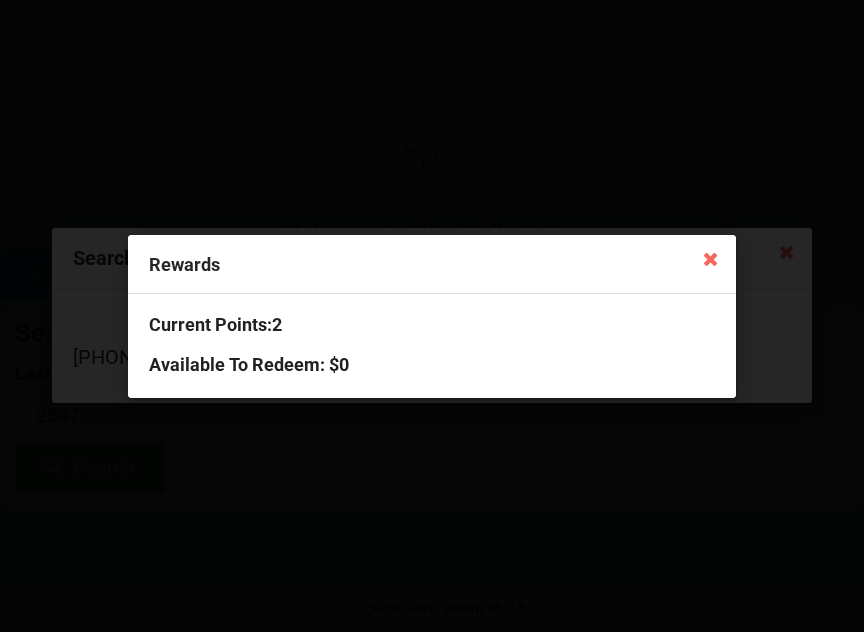 click at bounding box center [710, 258] 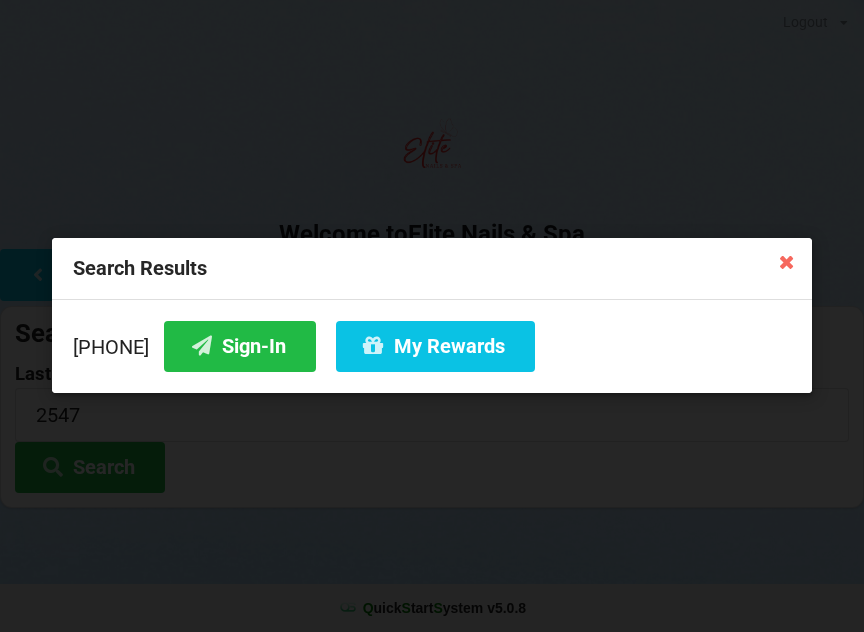 click on "Sign-In" at bounding box center (240, 346) 